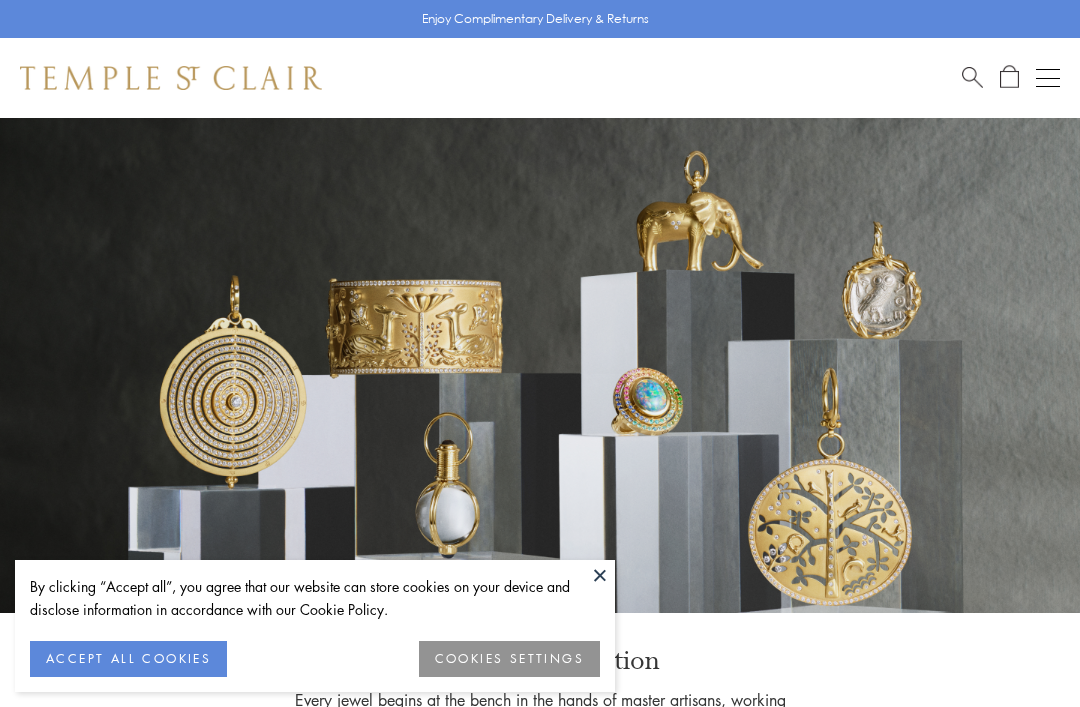scroll, scrollTop: 0, scrollLeft: 0, axis: both 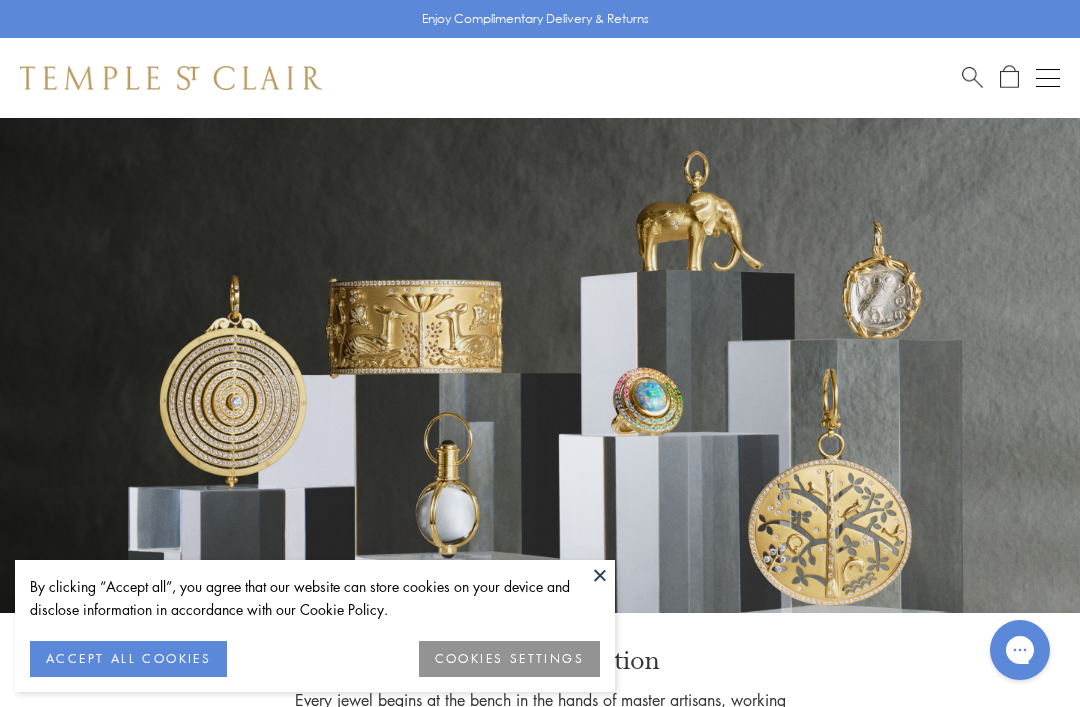 click on "COOKIES SETTINGS" at bounding box center (509, 659) 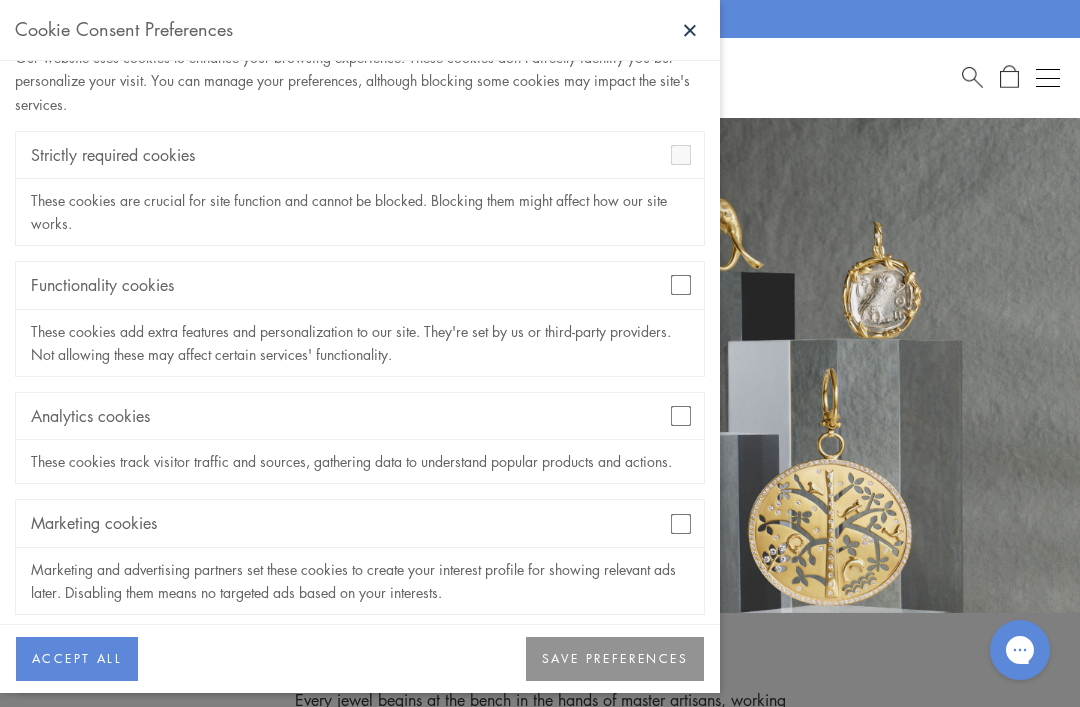 scroll, scrollTop: 59, scrollLeft: 0, axis: vertical 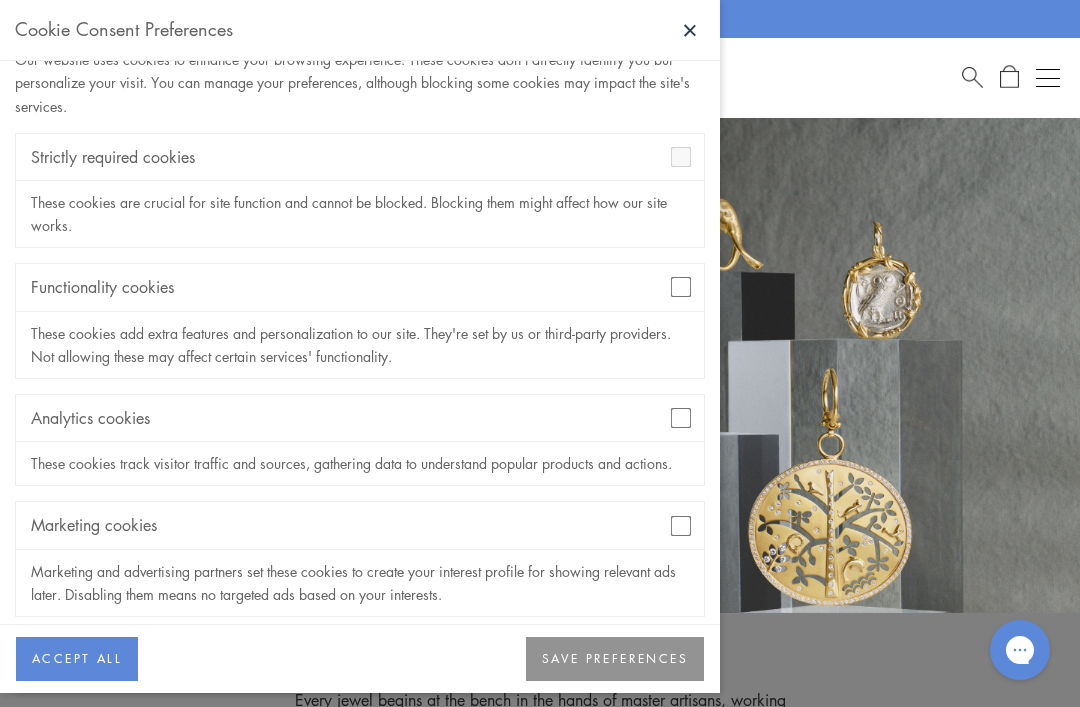 click on "SAVE PREFERENCES" at bounding box center (615, 659) 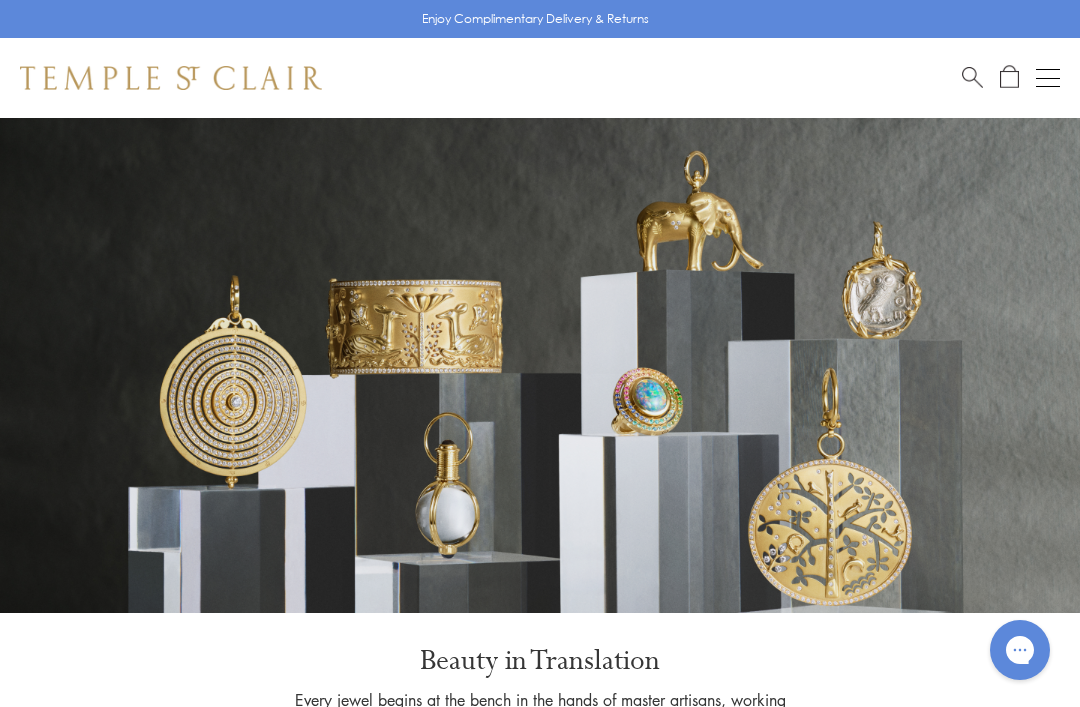 click at bounding box center (1048, 78) 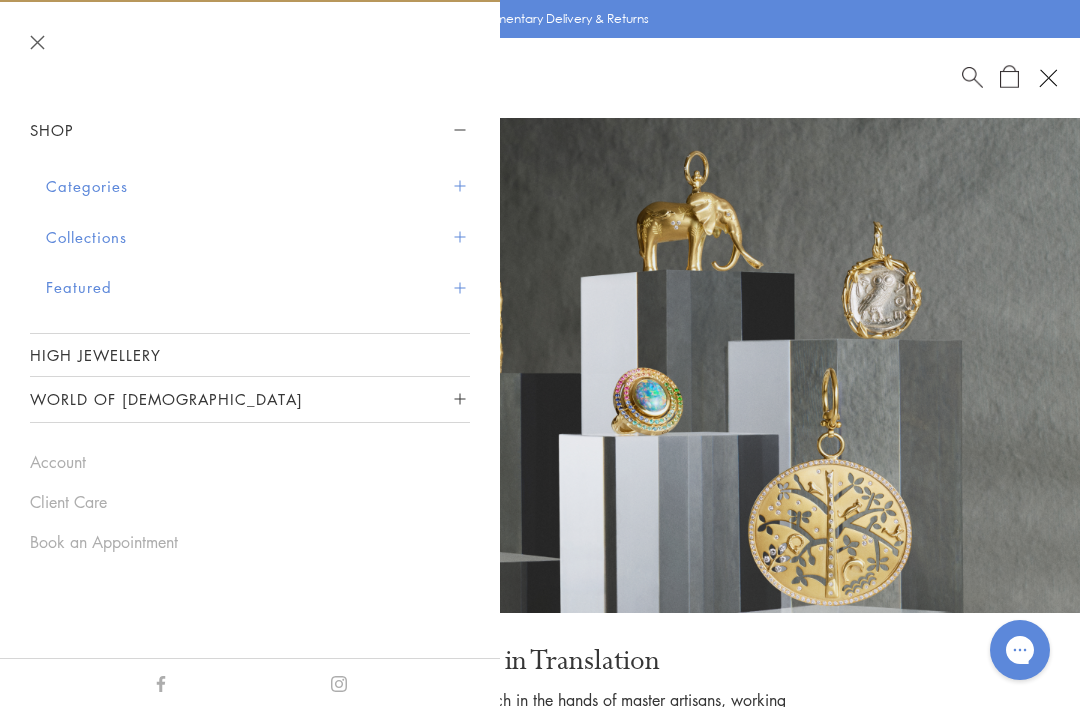 click at bounding box center (459, 186) 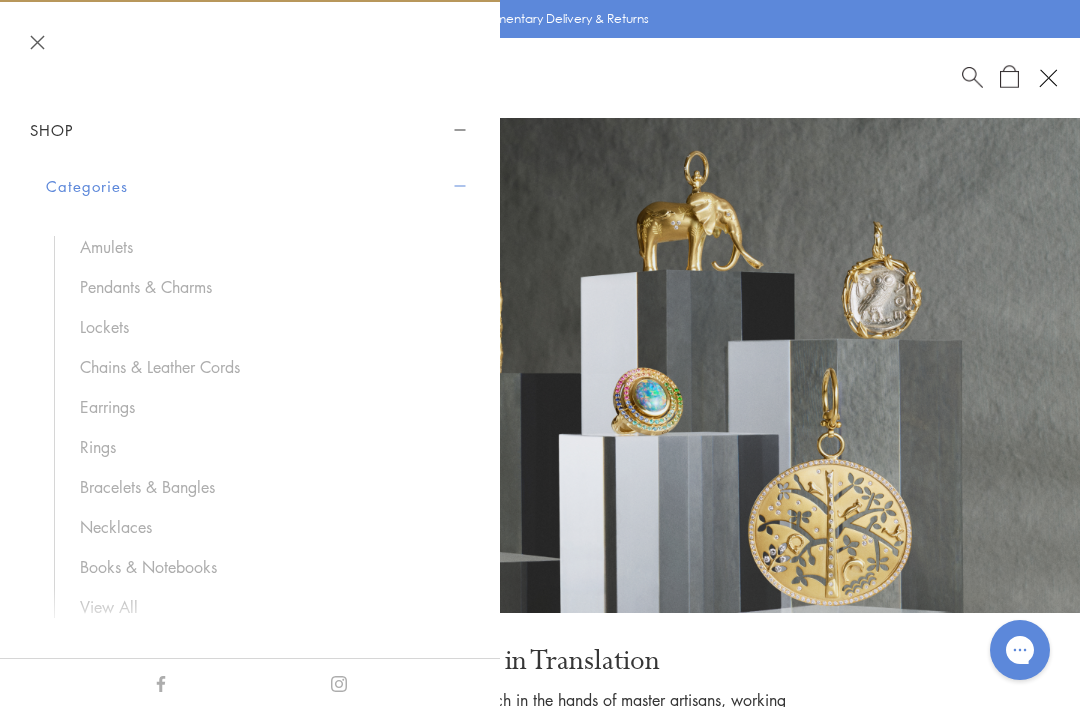 click on "Chains & Leather Cords" at bounding box center [265, 367] 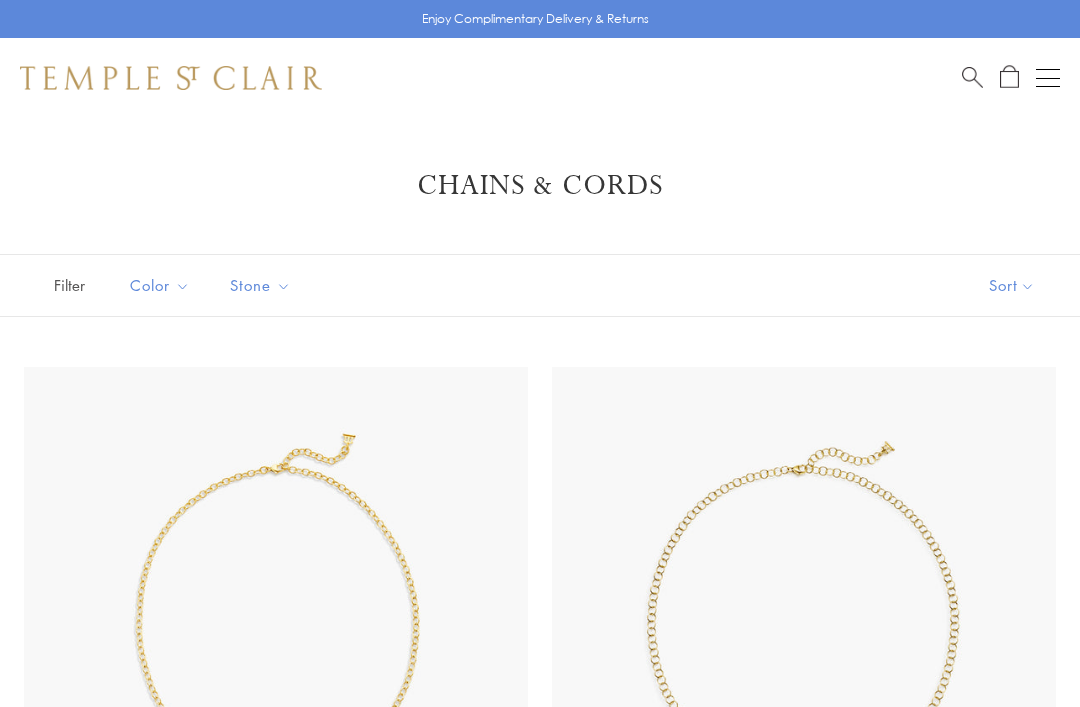 scroll, scrollTop: 0, scrollLeft: 0, axis: both 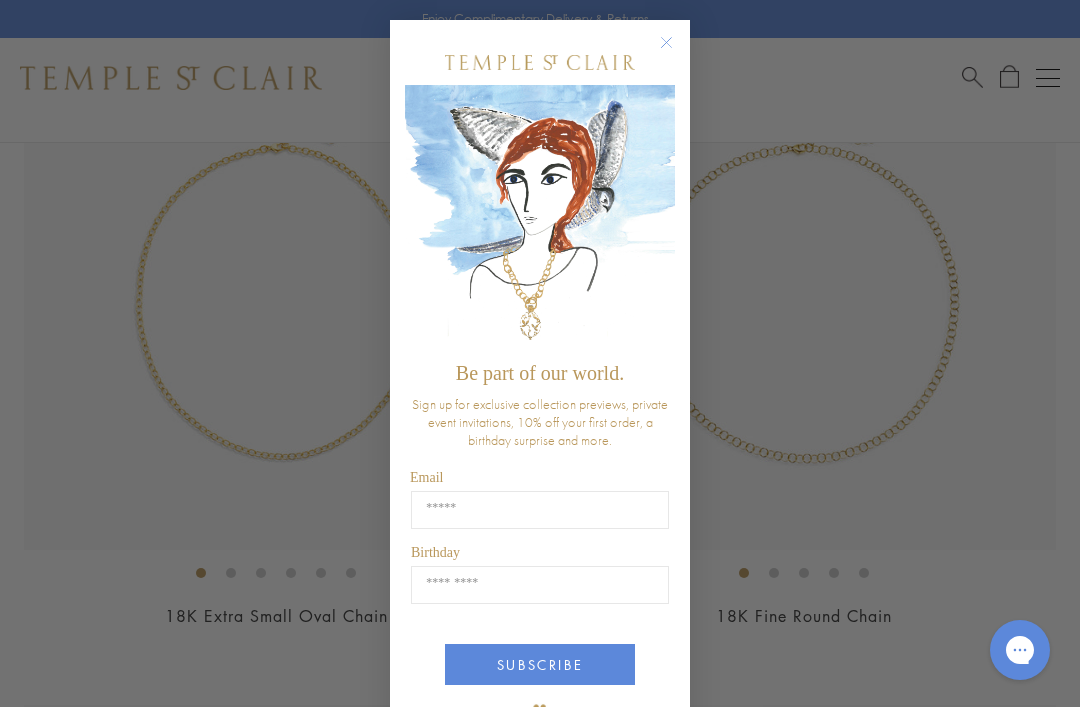 click on "Close dialog" at bounding box center [676, 52] 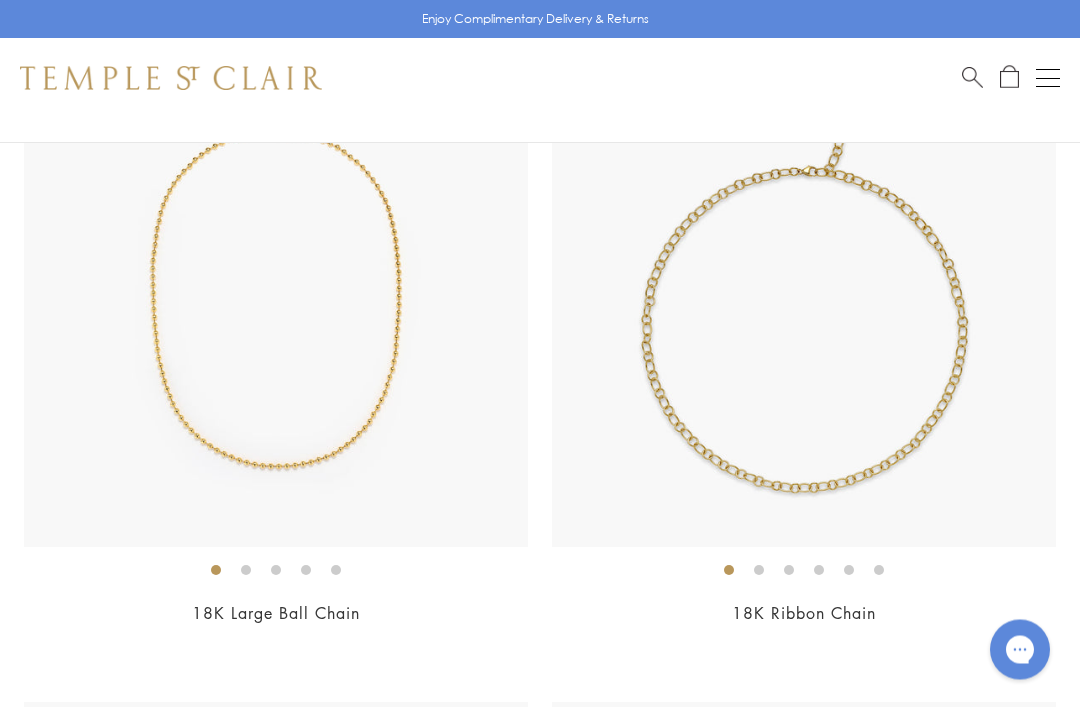 scroll, scrollTop: 3618, scrollLeft: 0, axis: vertical 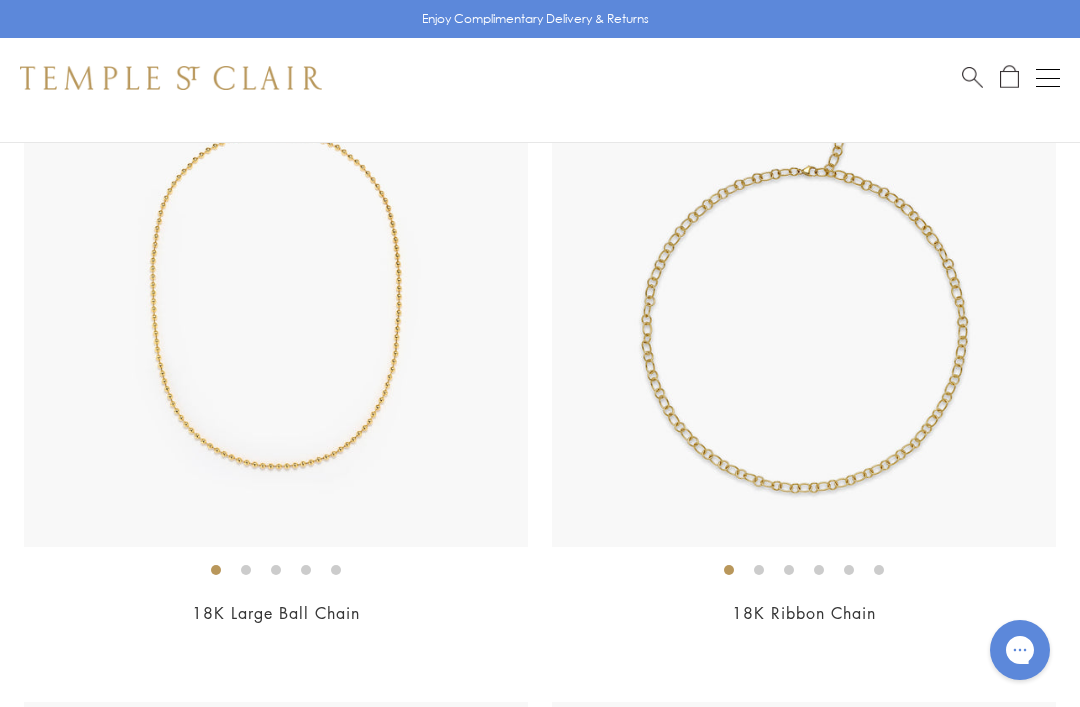 click on "18K Ribbon Chain" at bounding box center (804, 613) 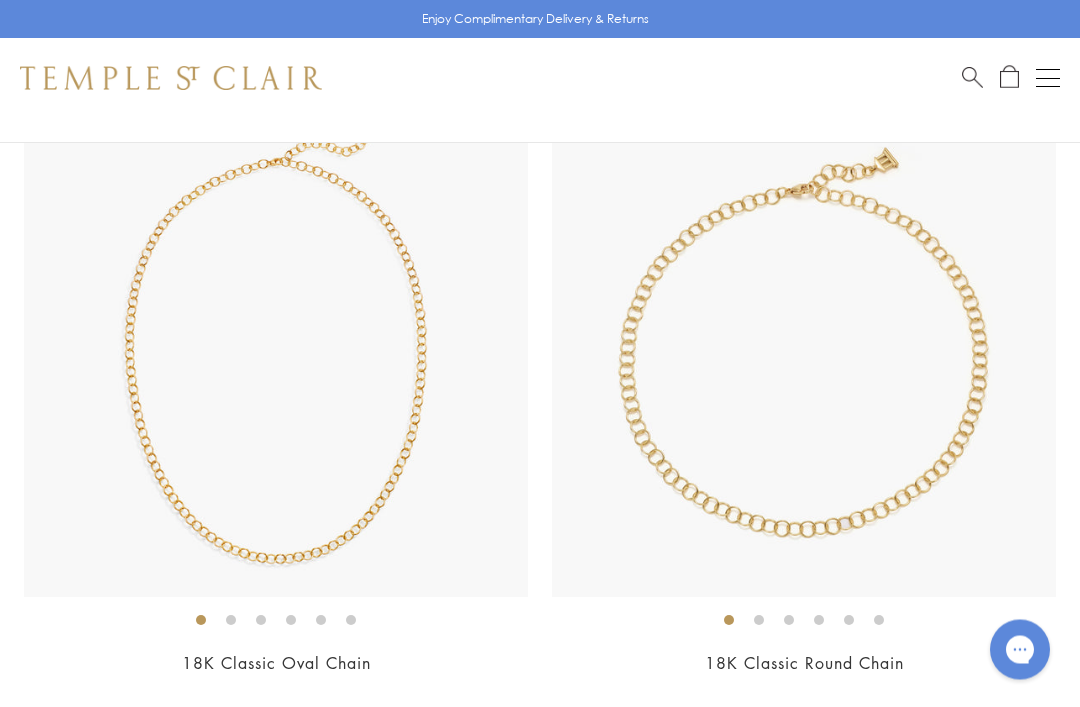 scroll, scrollTop: 4227, scrollLeft: 0, axis: vertical 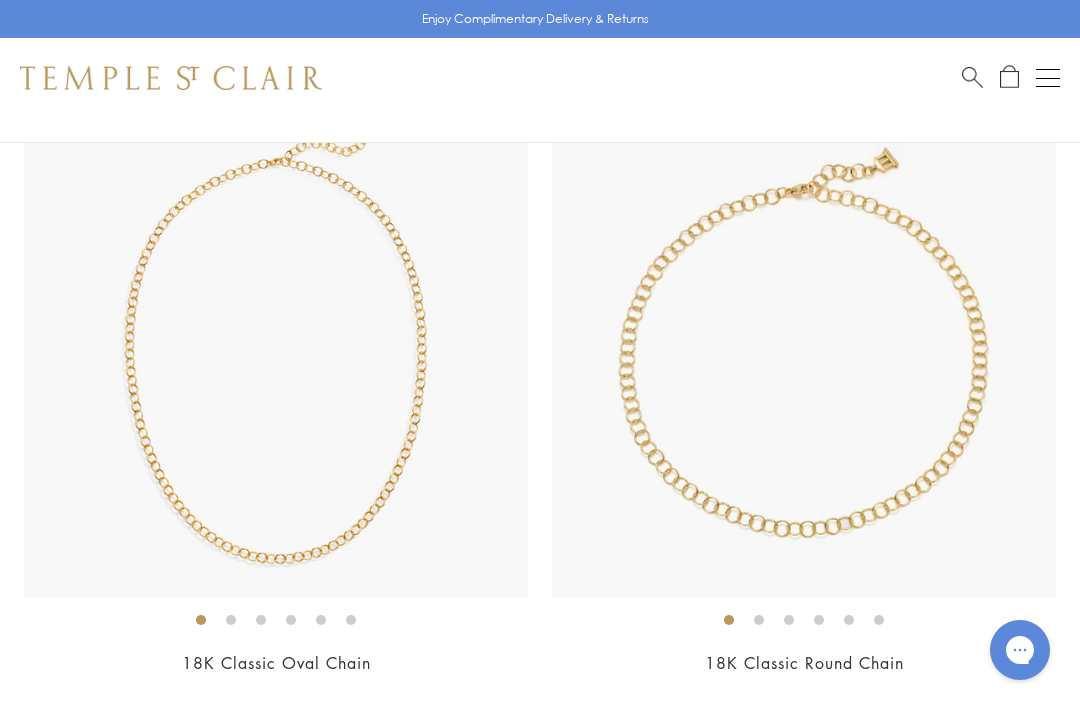 click on "18K Classic Round Chain" at bounding box center (804, 663) 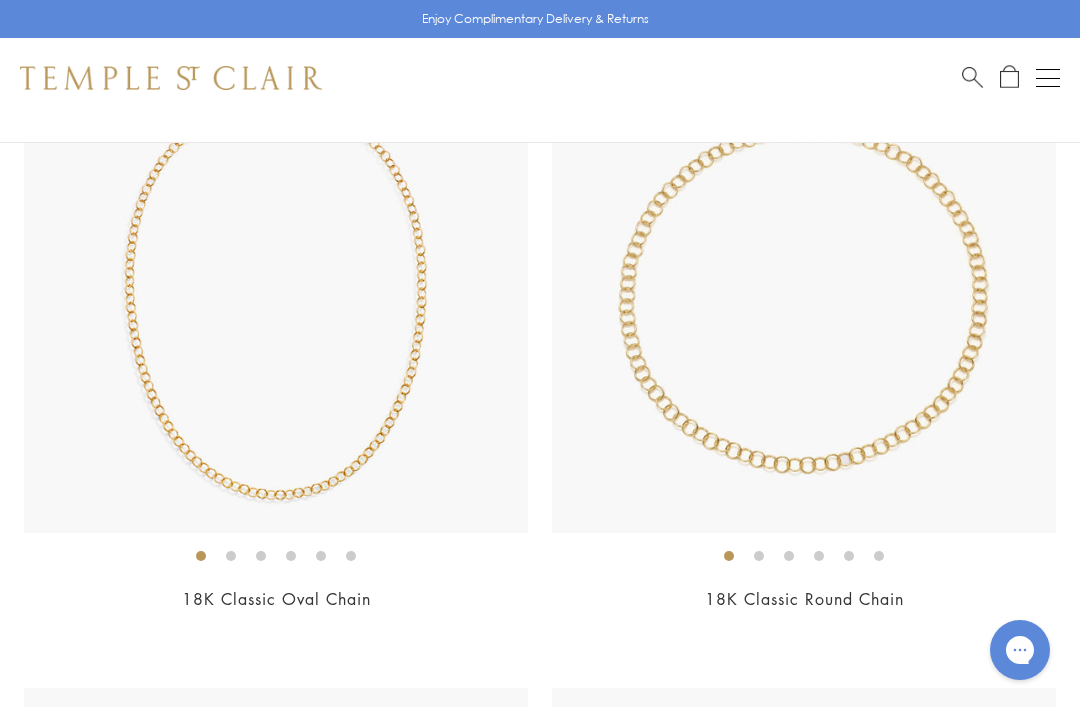 click on "18K Classic Oval Chain" at bounding box center [276, 599] 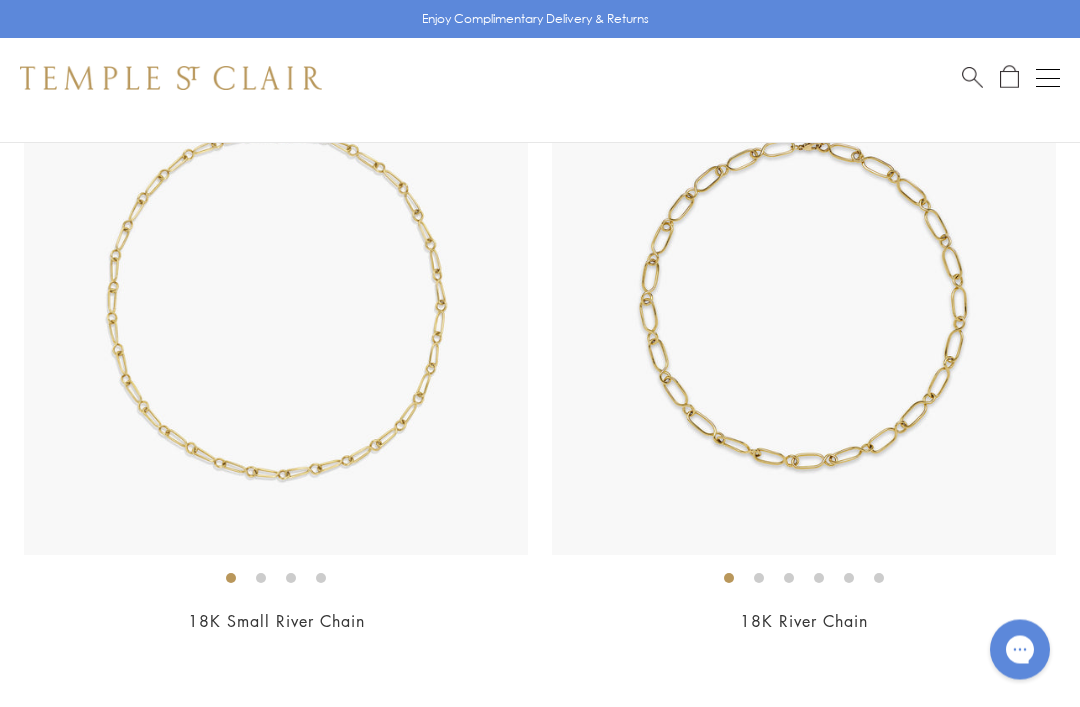 scroll, scrollTop: 4928, scrollLeft: 0, axis: vertical 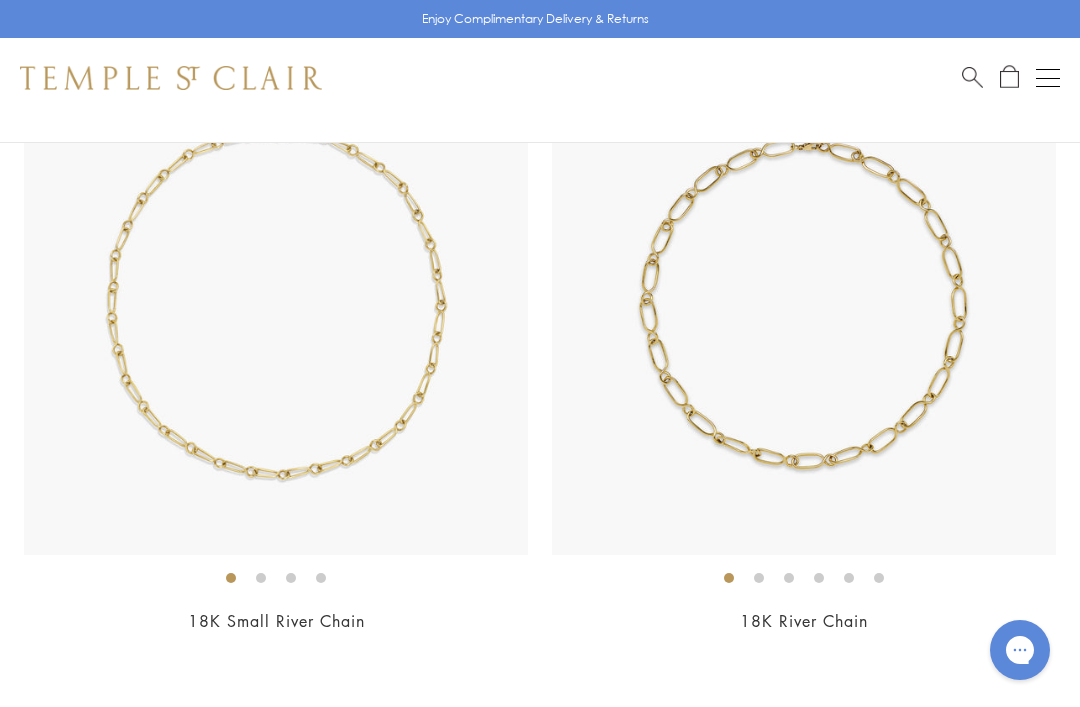 click on "18K Small River Chain" at bounding box center (276, 621) 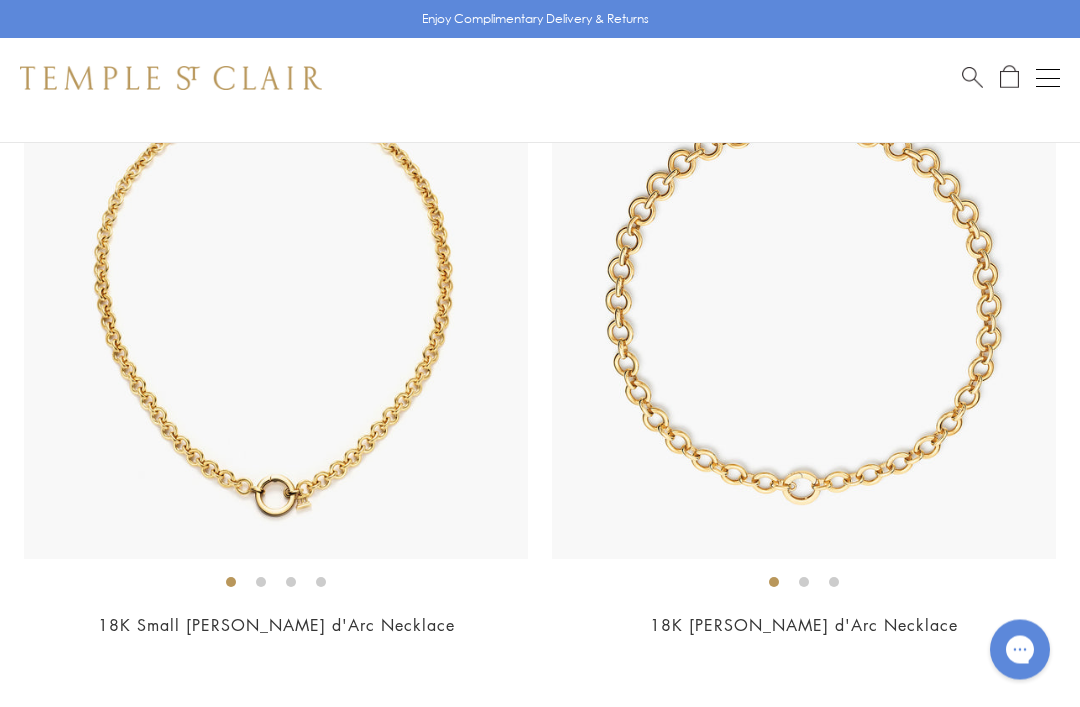 scroll, scrollTop: 6897, scrollLeft: 0, axis: vertical 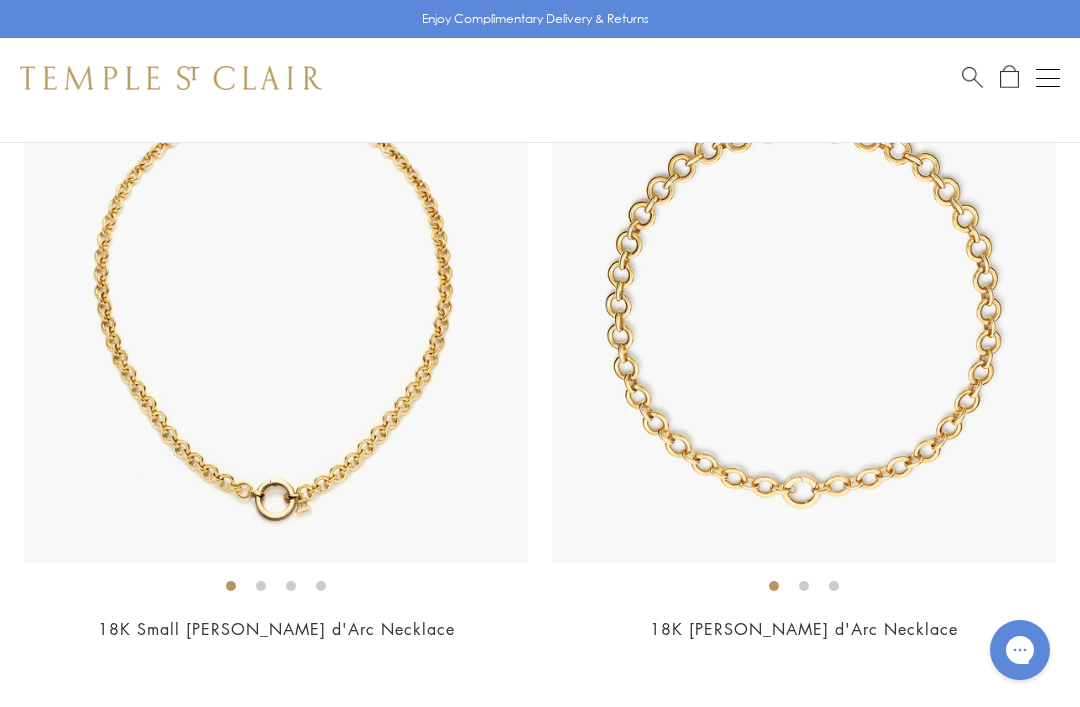 click on "18K Small [PERSON_NAME] d'Arc Necklace" at bounding box center (276, 629) 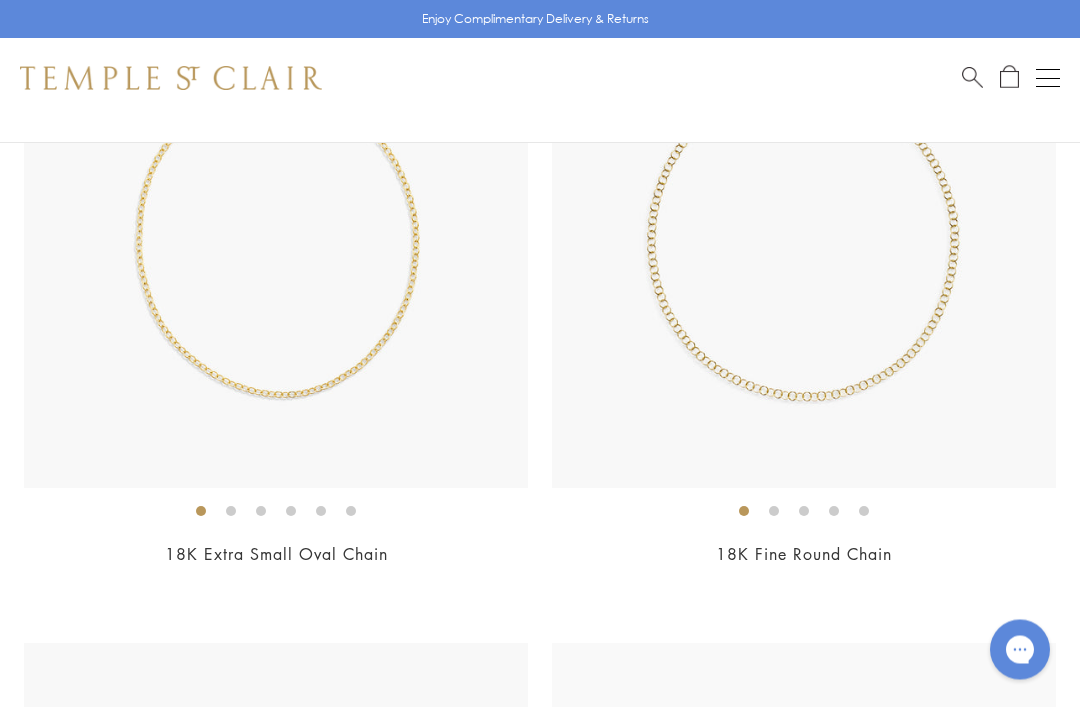 scroll, scrollTop: 426, scrollLeft: 0, axis: vertical 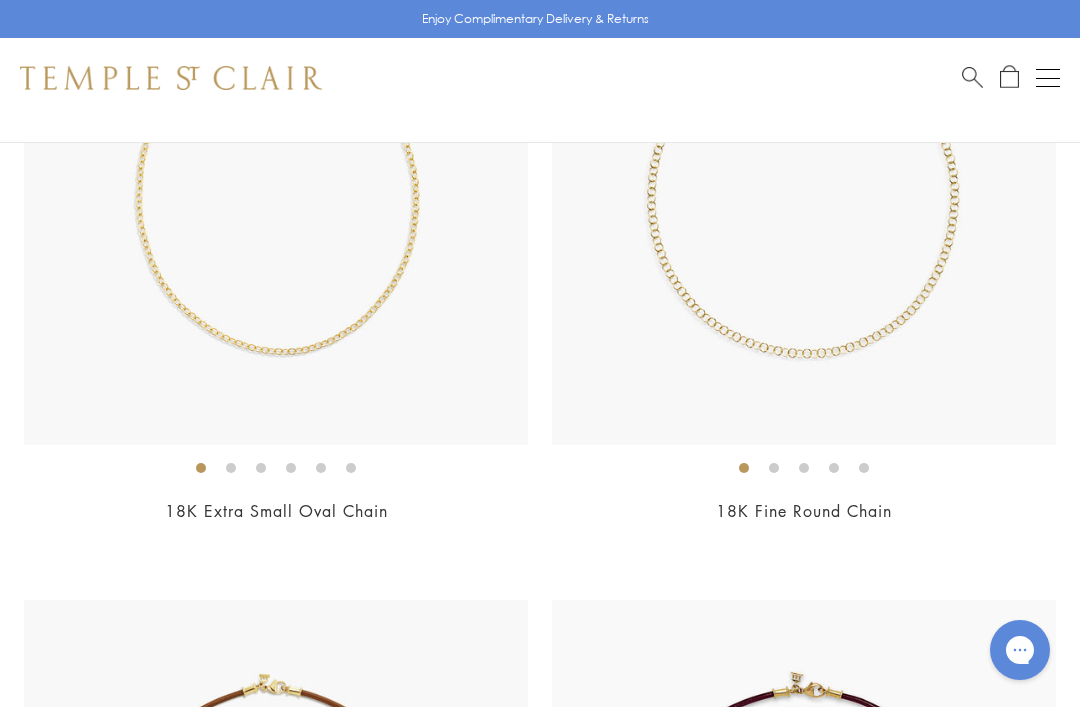 click on "18K Extra Small Oval Chain" at bounding box center [276, 511] 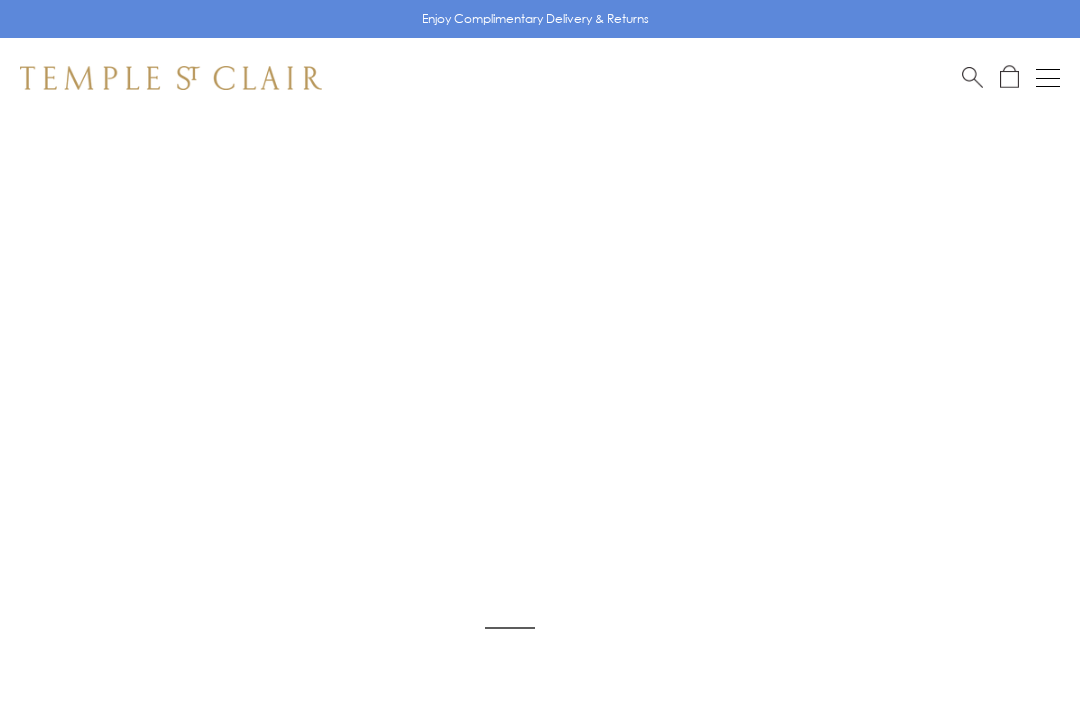 scroll, scrollTop: 14, scrollLeft: 0, axis: vertical 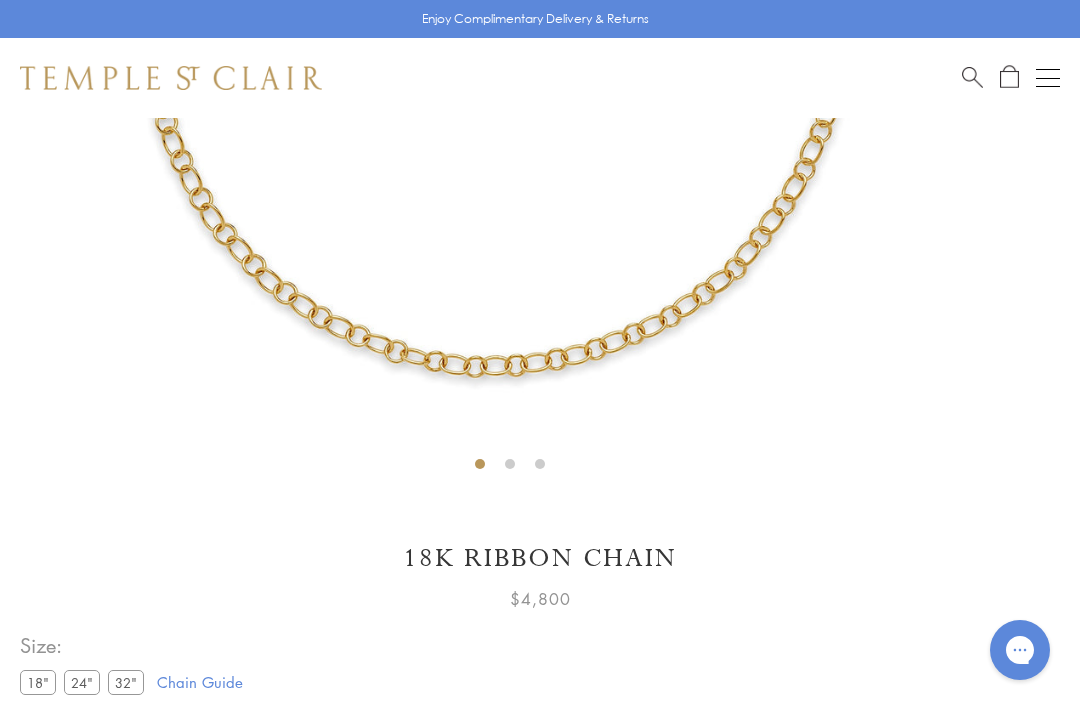 click on "Chain Guide" at bounding box center (200, 682) 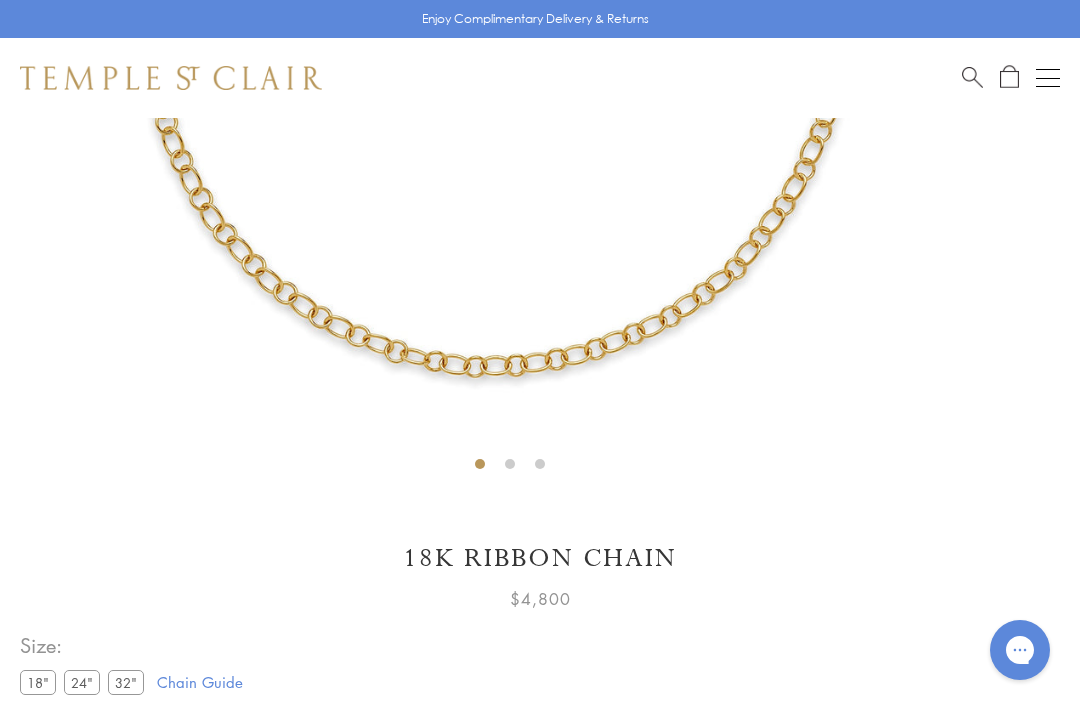 scroll, scrollTop: 689, scrollLeft: 0, axis: vertical 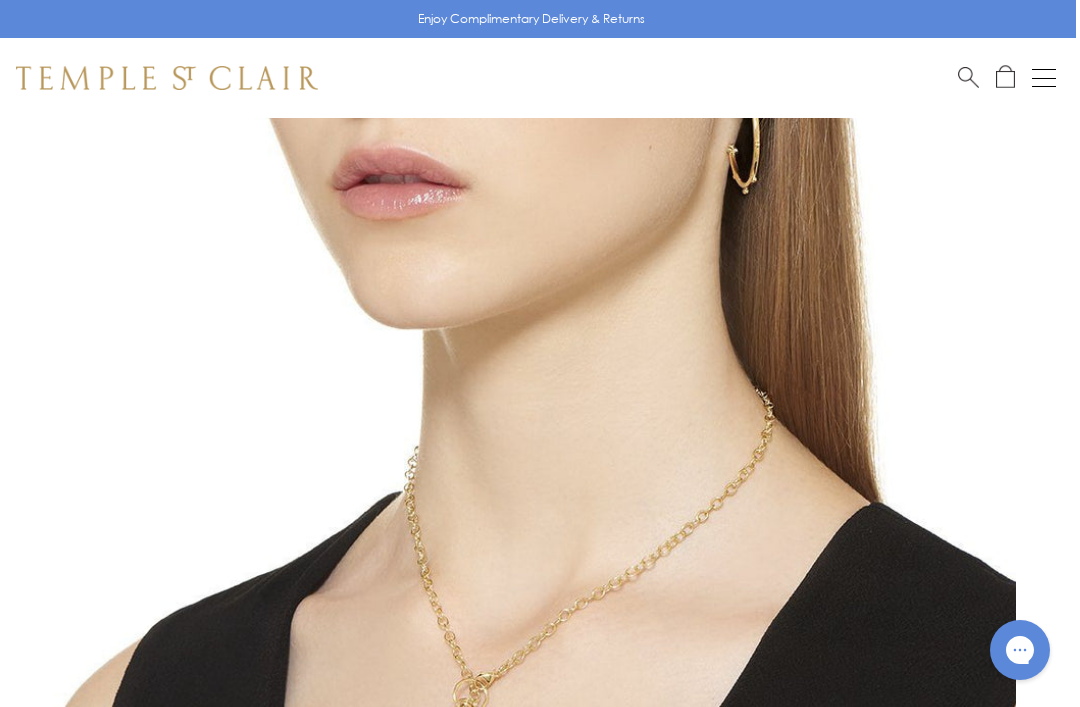 click at bounding box center [1044, 78] 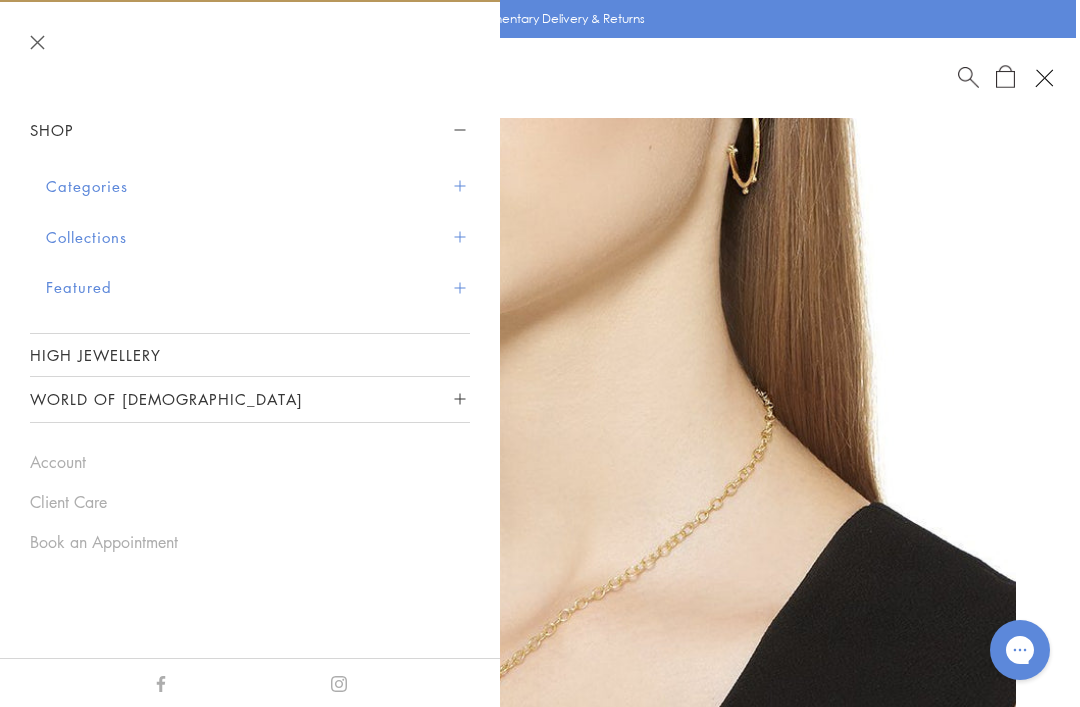 click at bounding box center [459, 287] 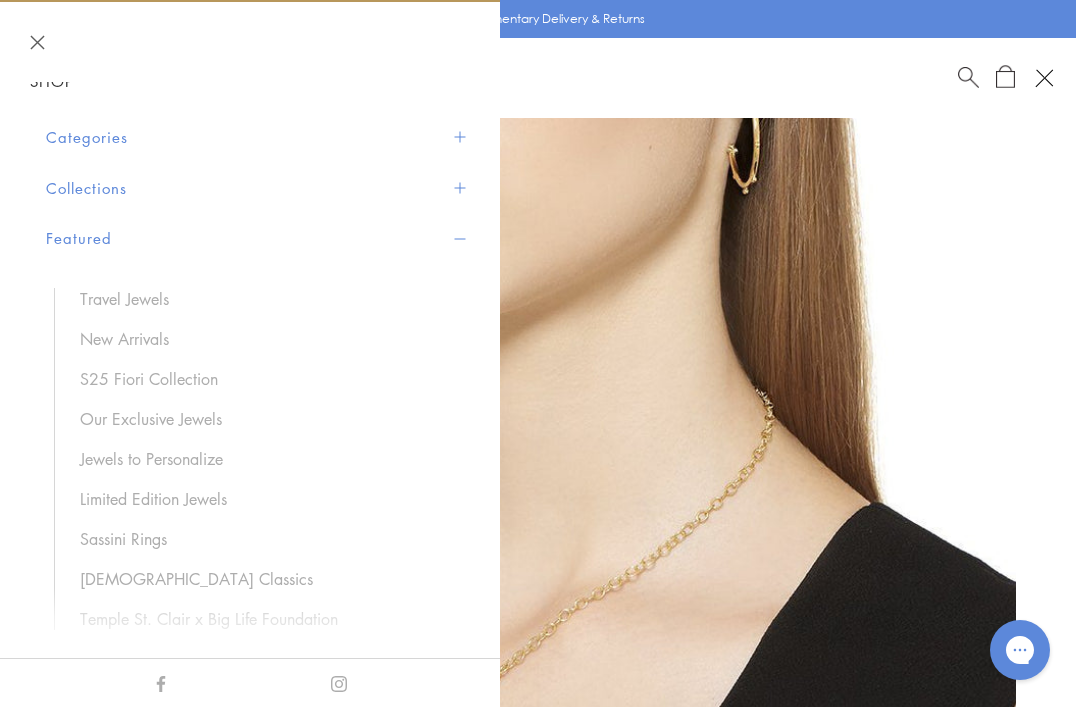 scroll, scrollTop: 51, scrollLeft: 0, axis: vertical 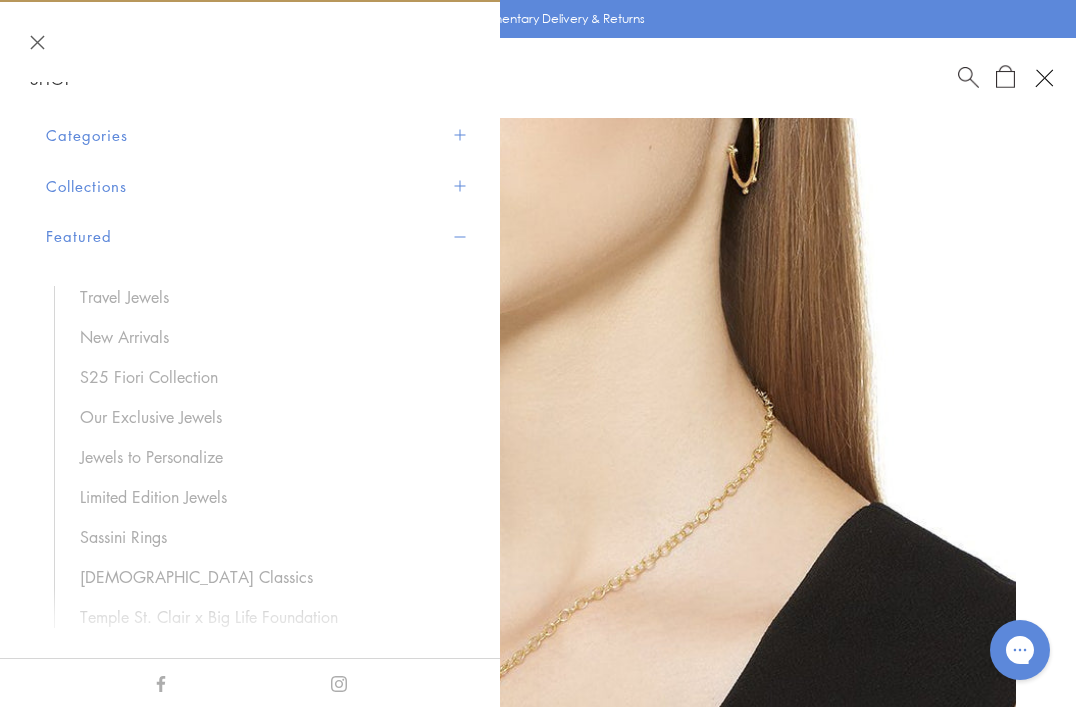 click on "S25 Fiori Collection" at bounding box center [265, 377] 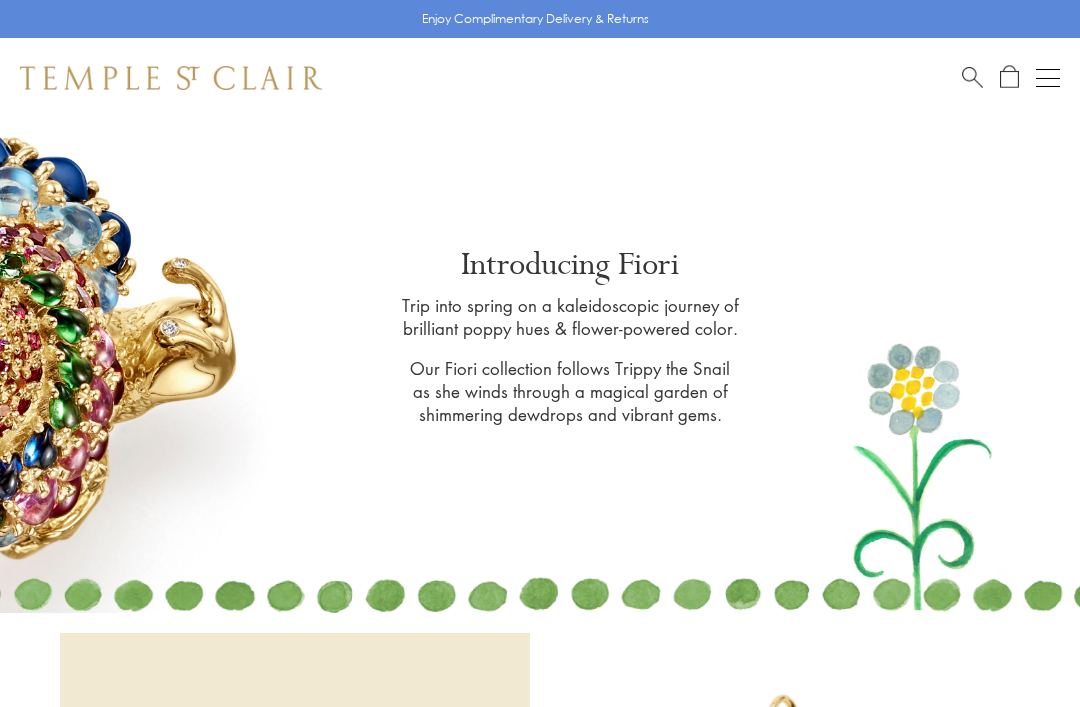 scroll, scrollTop: 0, scrollLeft: 0, axis: both 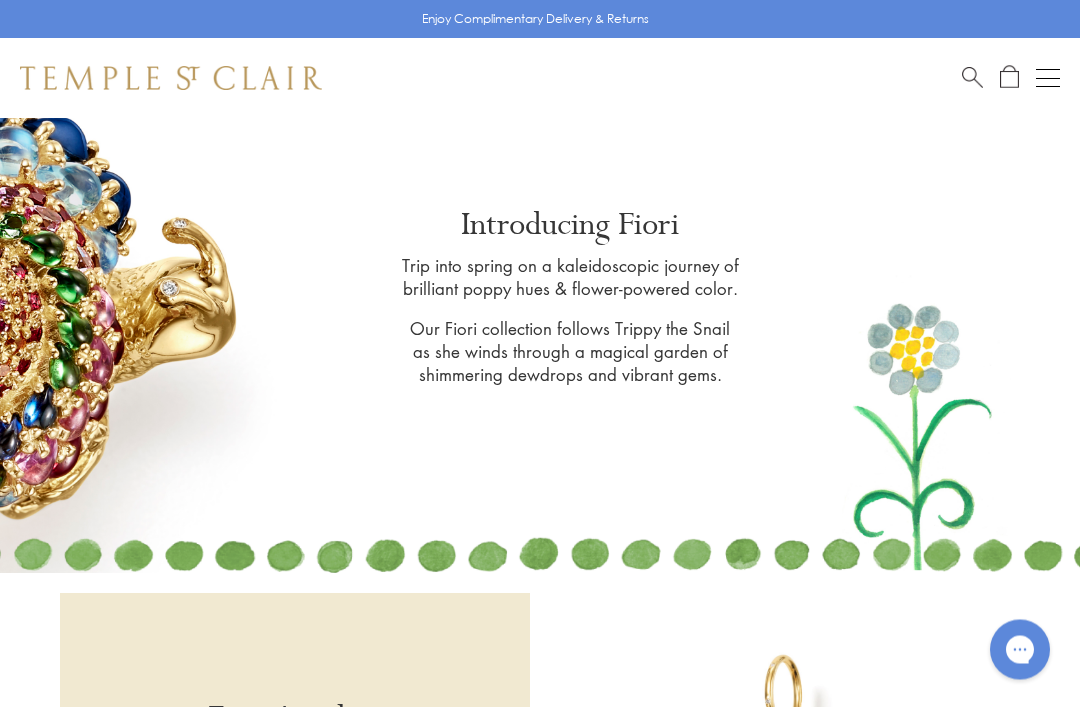 click at bounding box center (1048, 78) 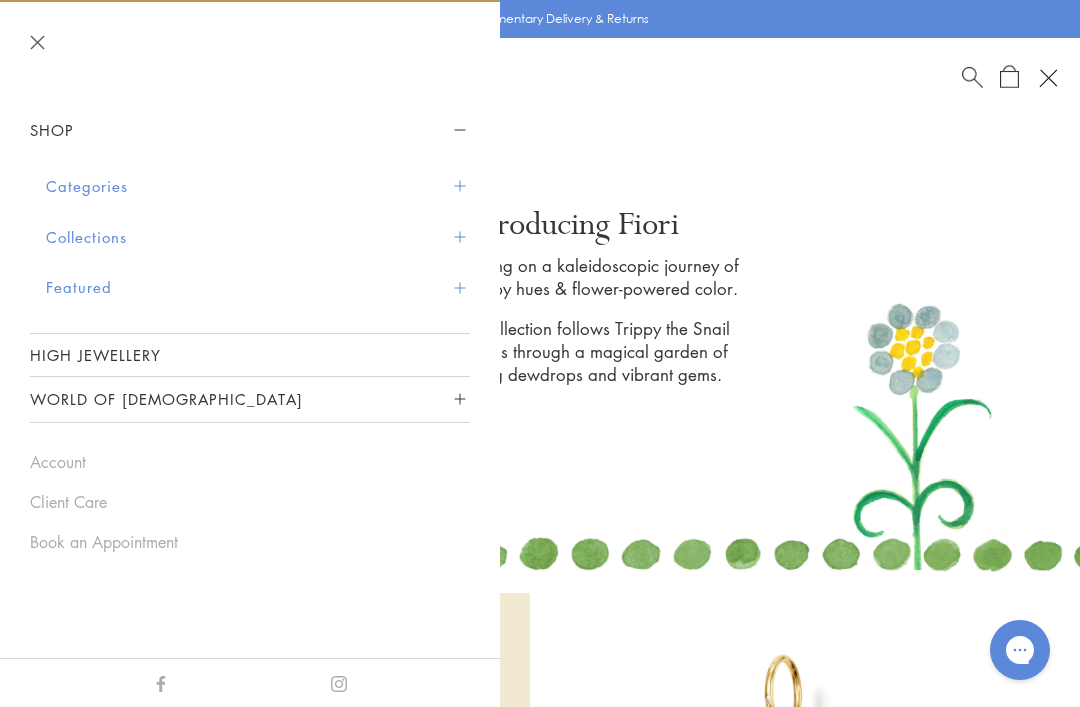 click on "High Jewellery" at bounding box center [250, 355] 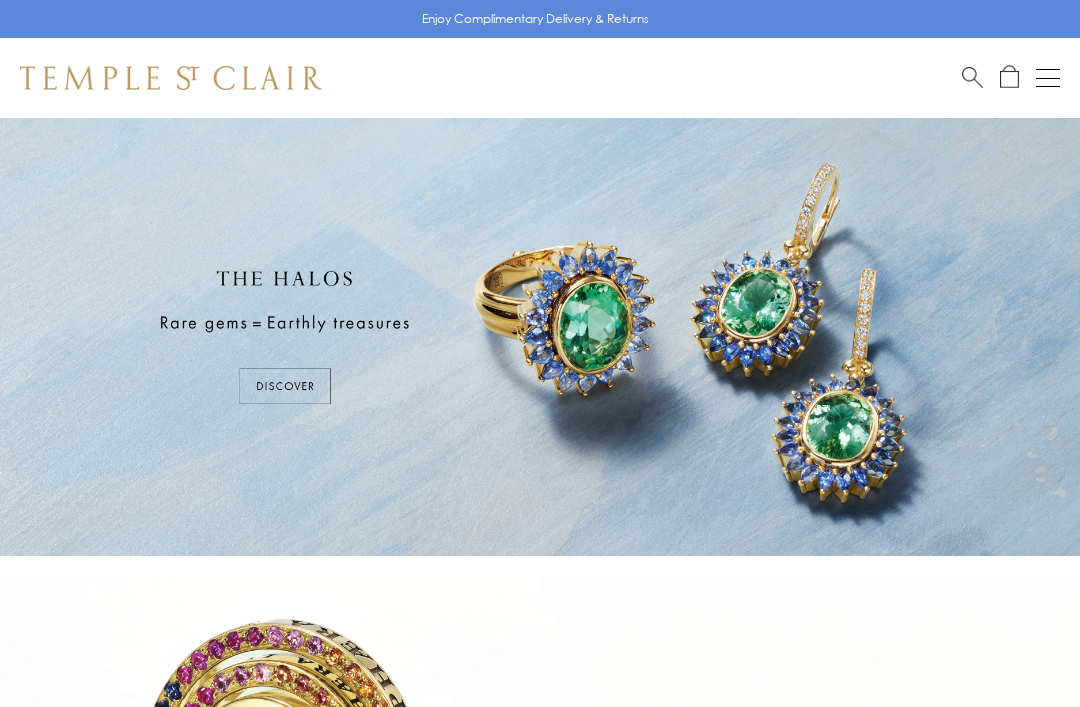scroll, scrollTop: 0, scrollLeft: 0, axis: both 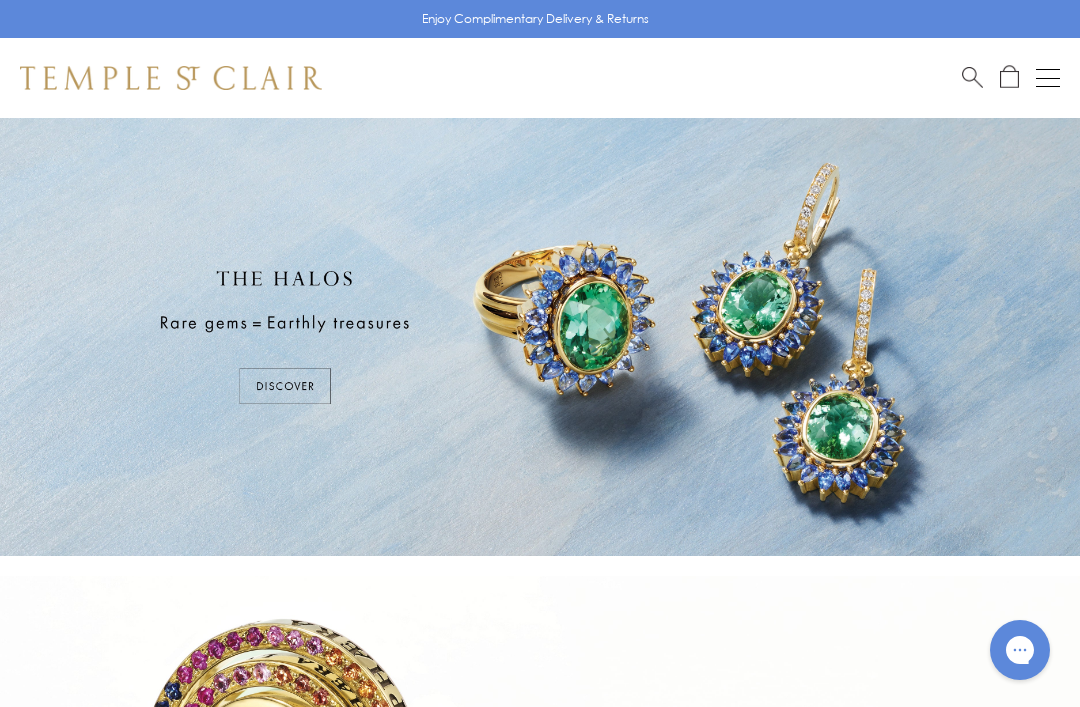 click on "Enjoy Complimentary Delivery & Returns" at bounding box center [540, 19] 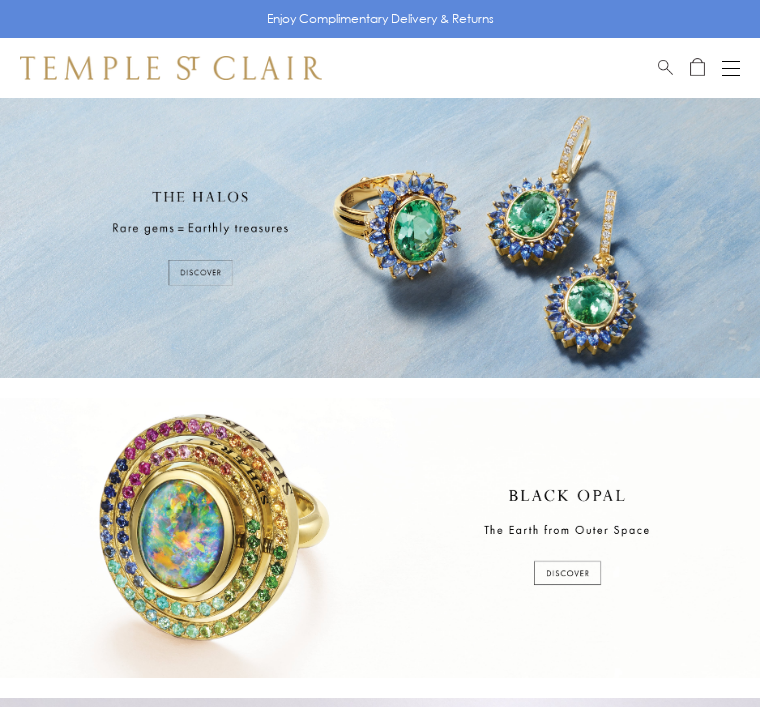 scroll, scrollTop: 0, scrollLeft: 0, axis: both 